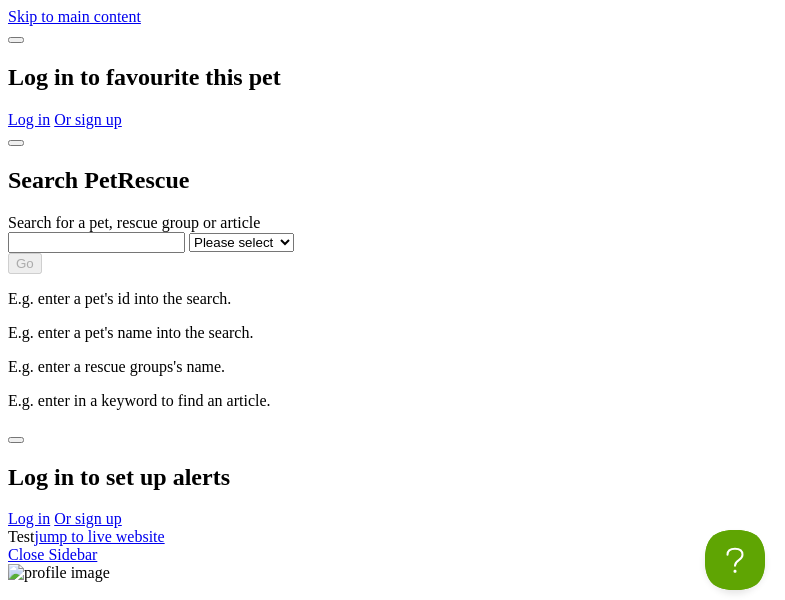 scroll, scrollTop: 0, scrollLeft: 0, axis: both 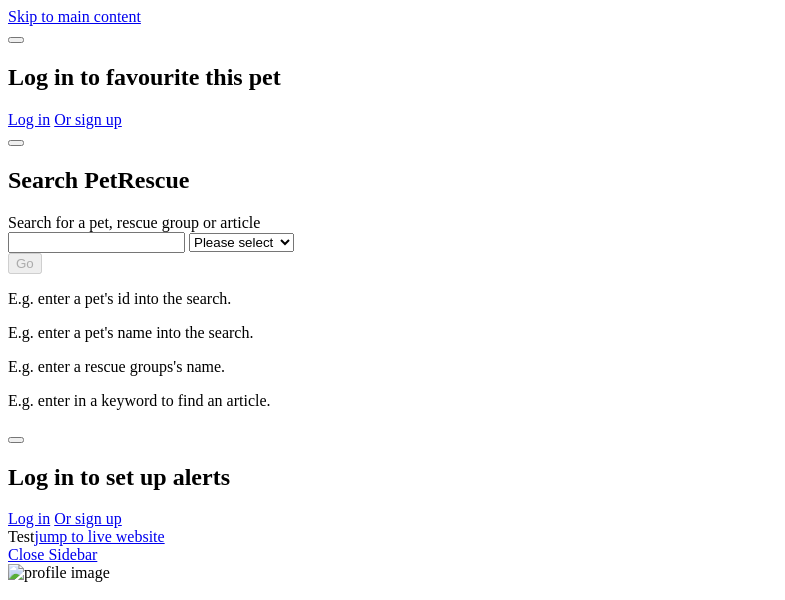 select 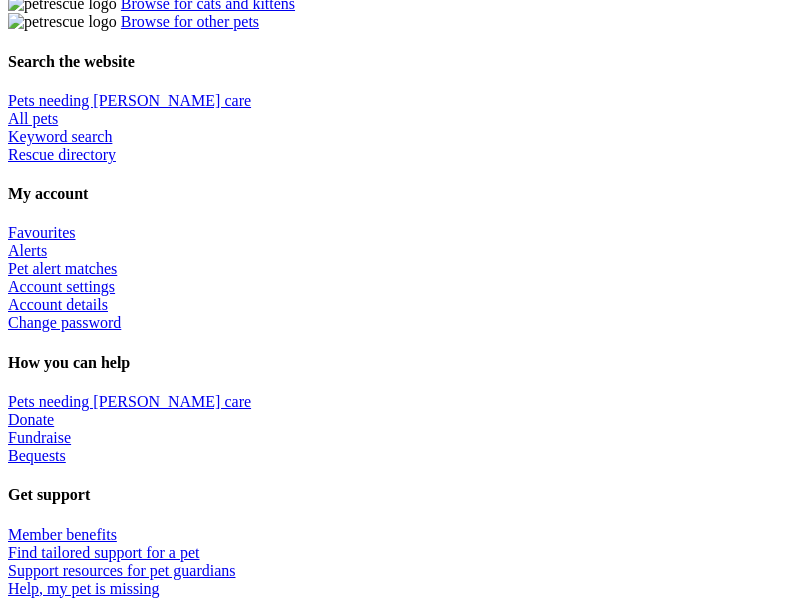 click at bounding box center [412, 2174] 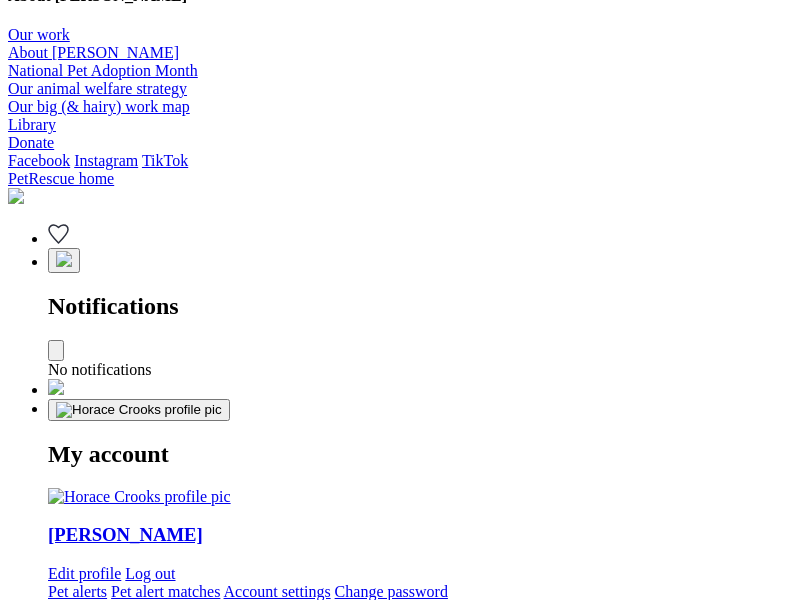 click at bounding box center (335, 2251) 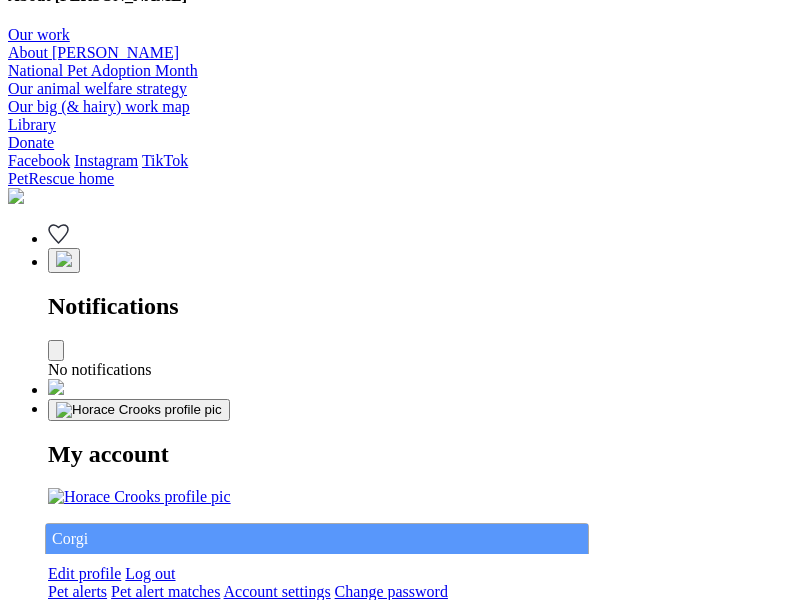 type on "Corgi" 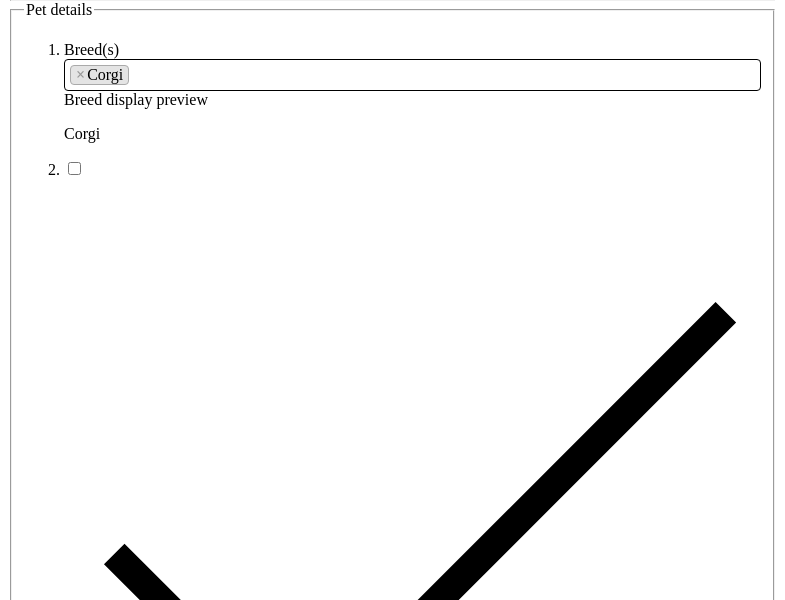 click at bounding box center (293, 6344) 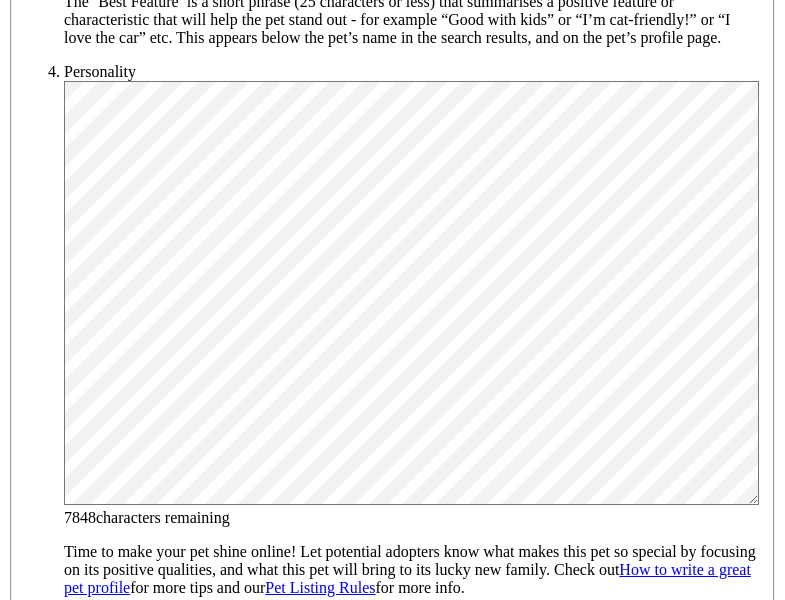 click on "[DEMOGRAPHIC_DATA]" at bounding box center [208, 1603] 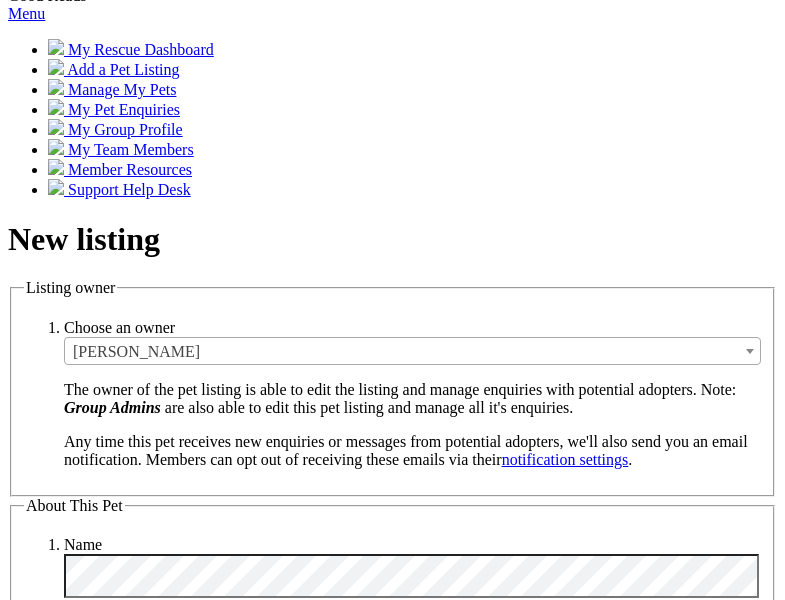 click on "Small" at bounding box center (138, 5335) 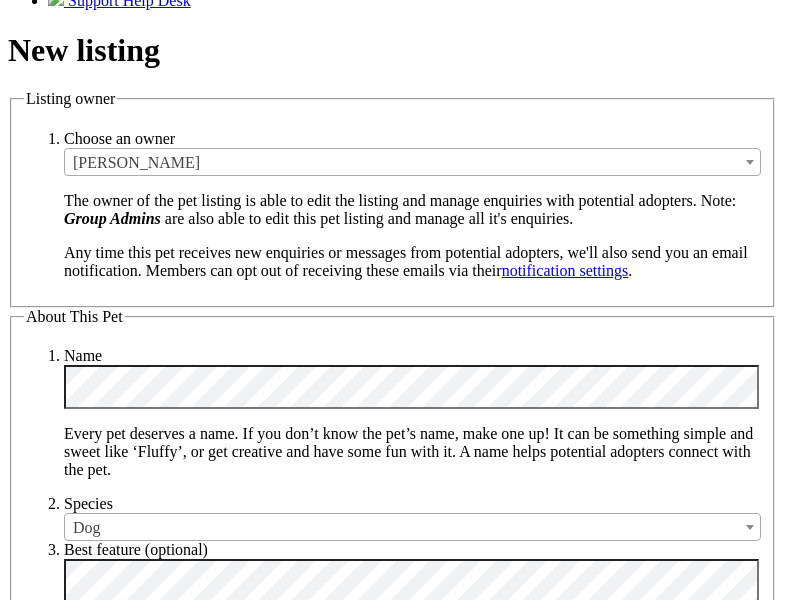 click on "Yes" at bounding box center [131, 6454] 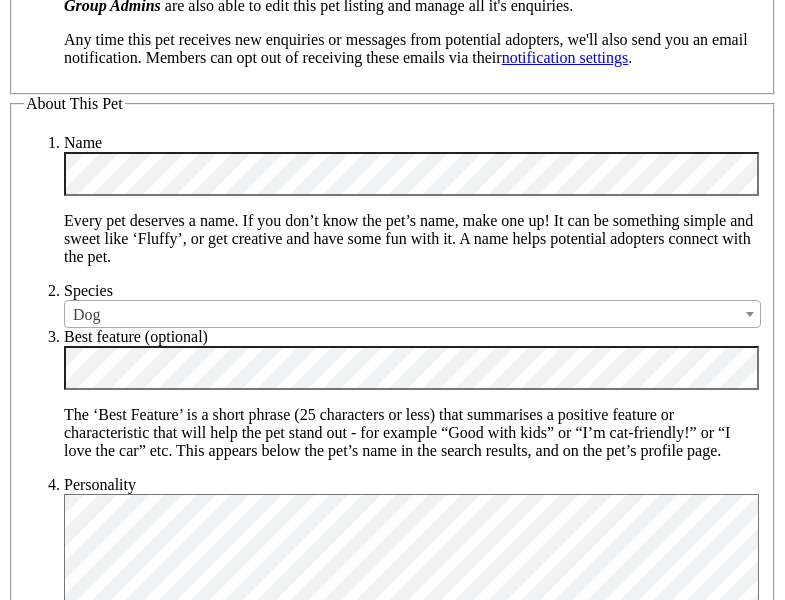 click on "Yes" at bounding box center [131, 6381] 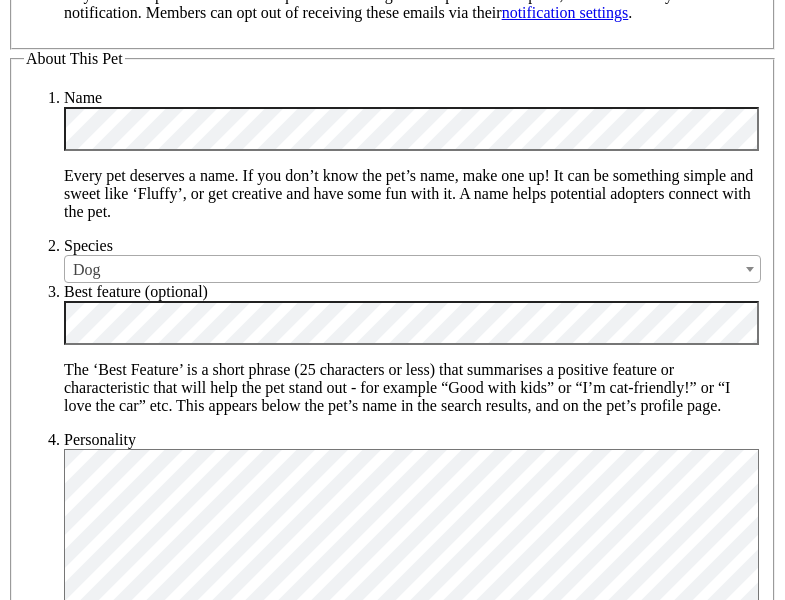 click on "Yes" at bounding box center [131, 6475] 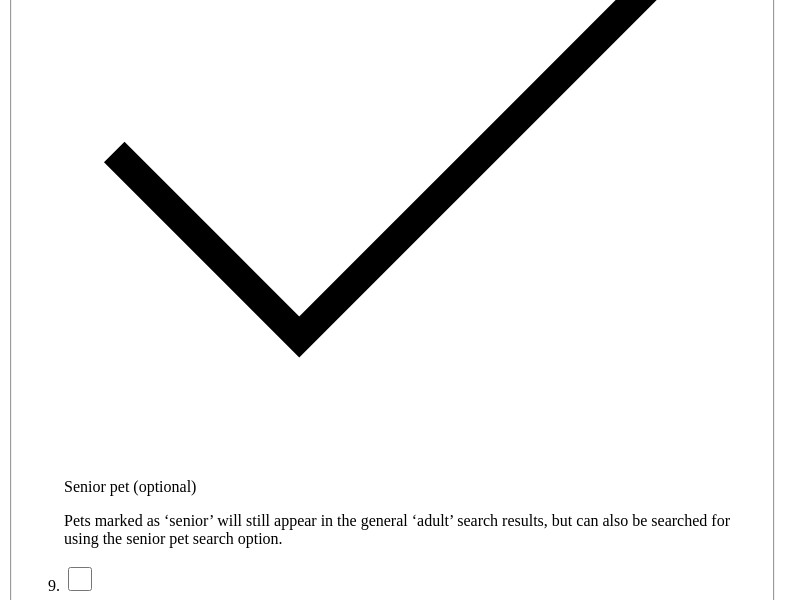 type on "14FEO934M45O193" 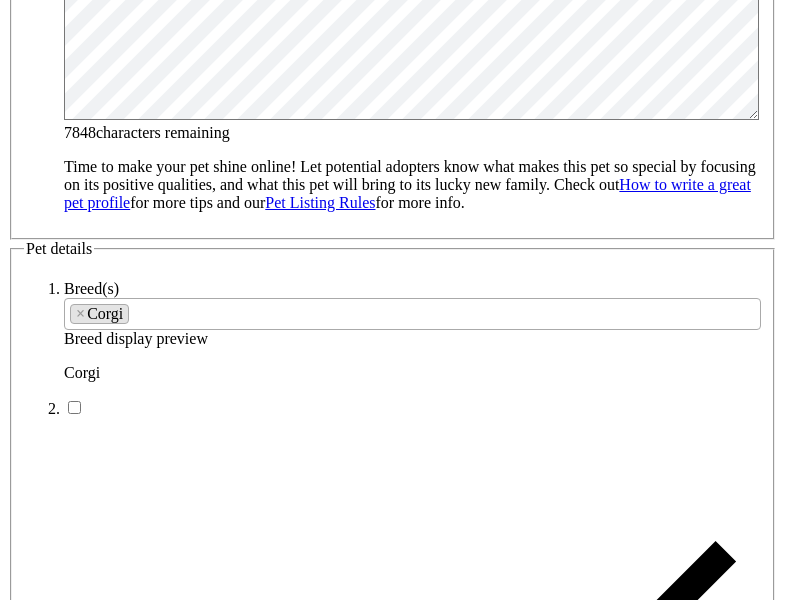 click on "SA" at bounding box center (90, 10336) 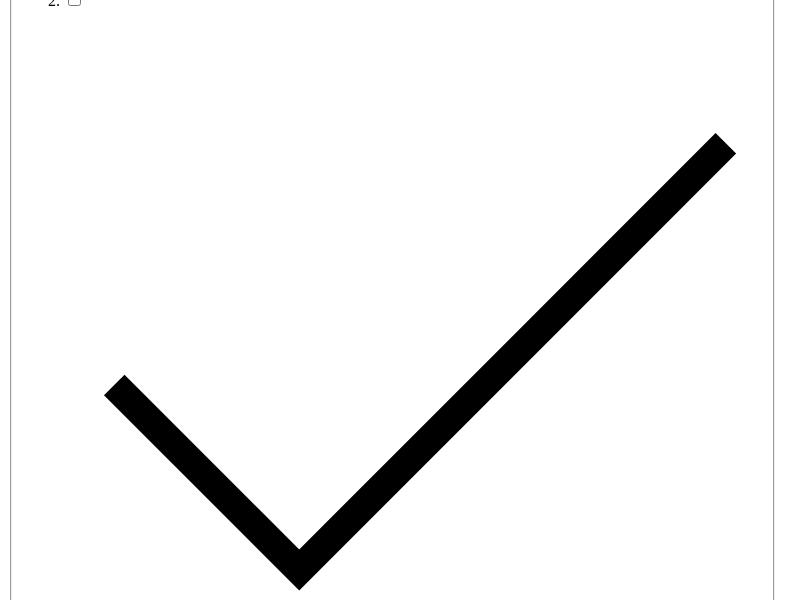 click on "Email" at bounding box center (139, 17685) 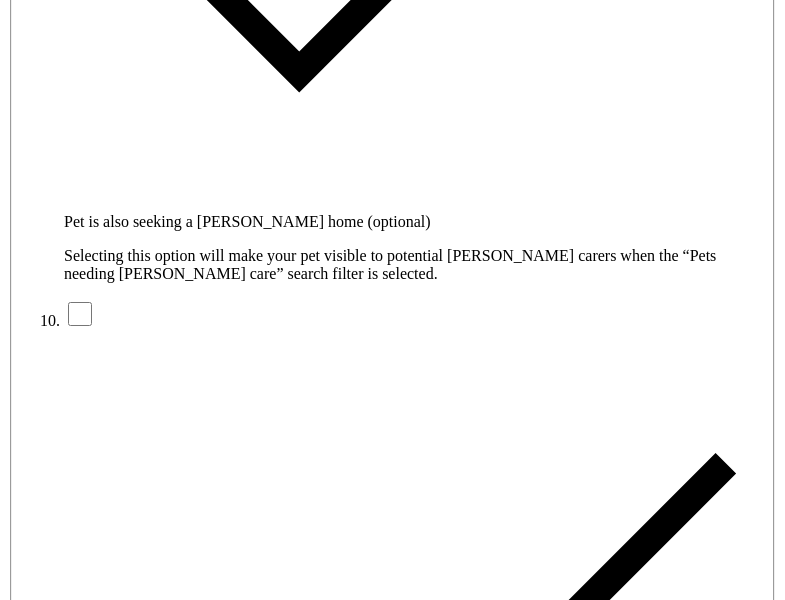 click on "Create Listing" at bounding box center (113, 16121) 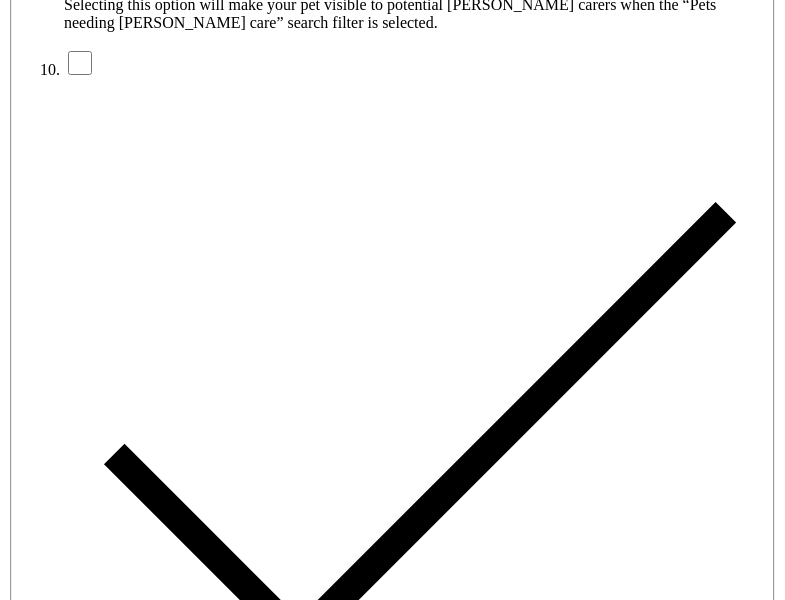 type on "Please wait..." 